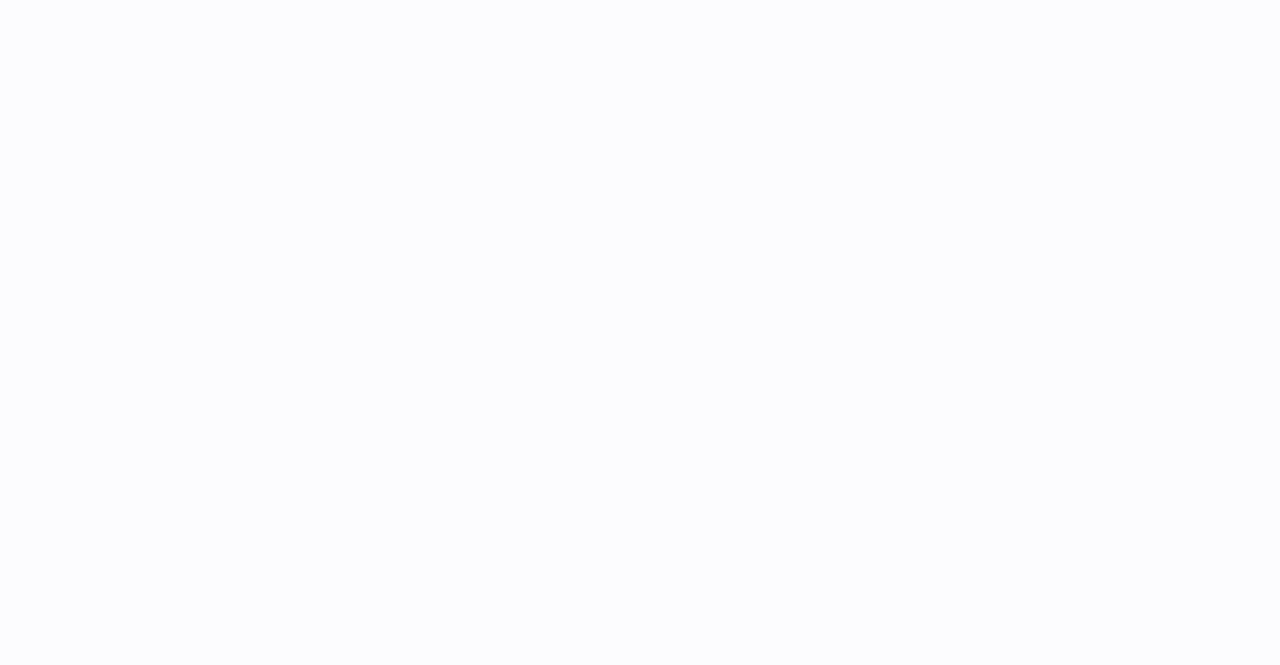 scroll, scrollTop: 0, scrollLeft: 0, axis: both 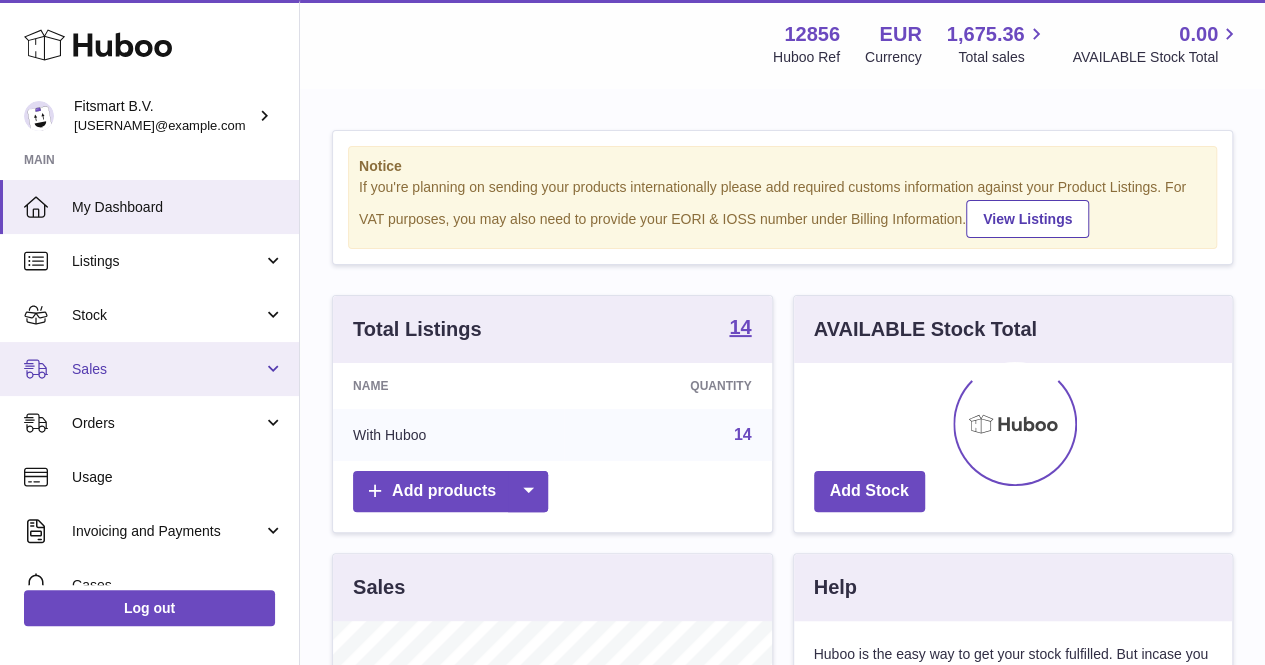 click on "Sales" at bounding box center [167, 369] 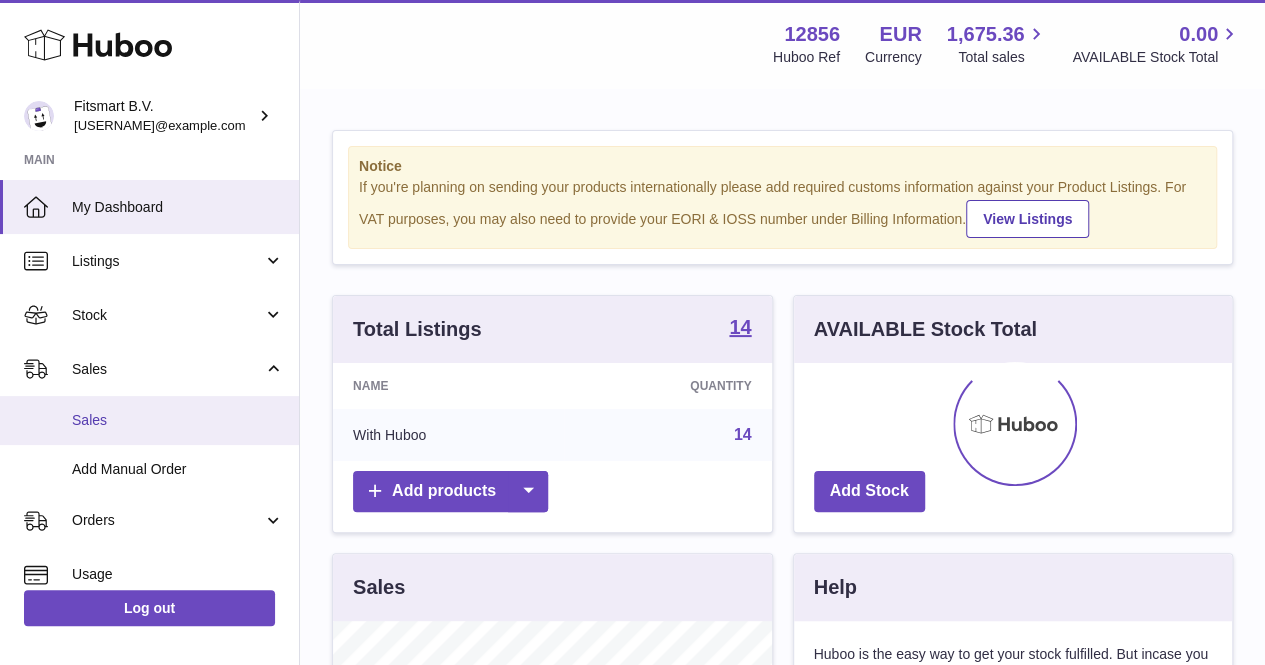 click on "Sales" at bounding box center [178, 420] 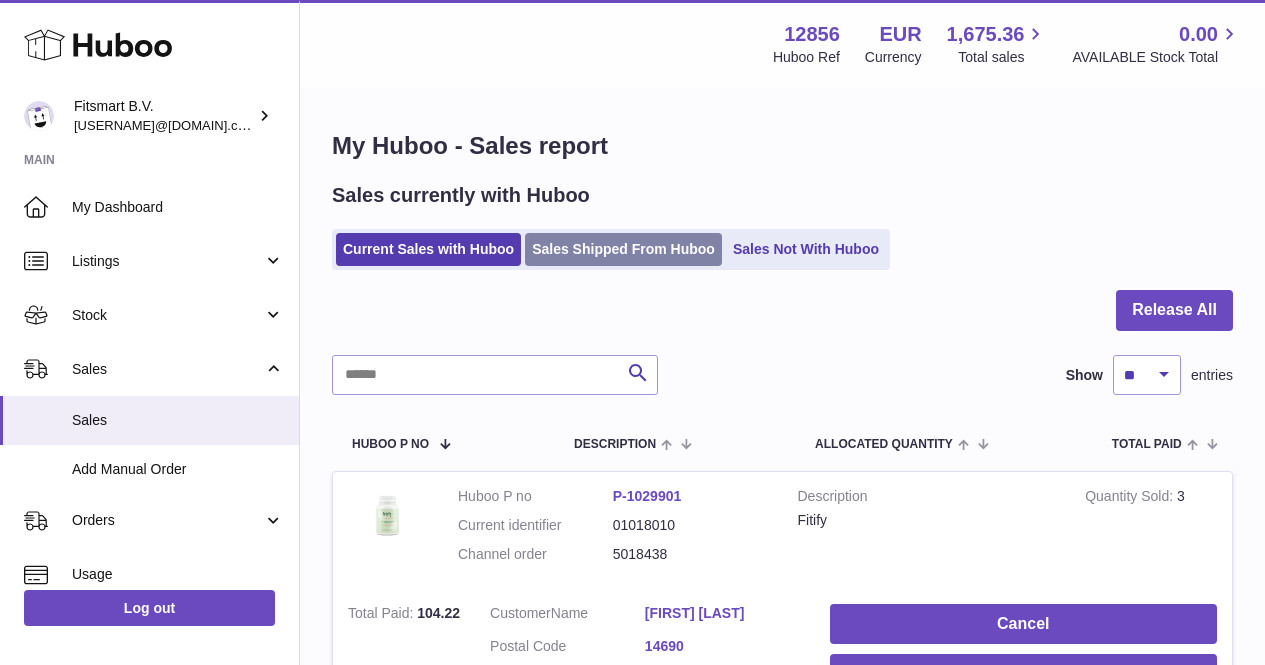 scroll, scrollTop: 0, scrollLeft: 0, axis: both 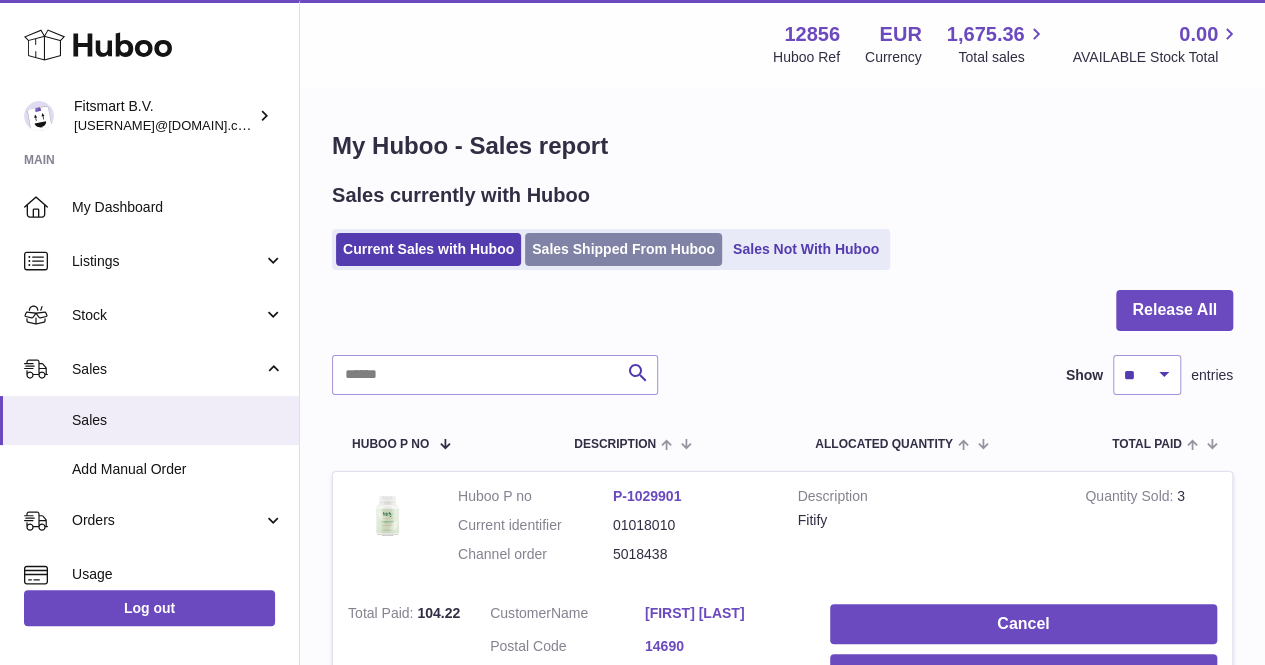 click on "Sales Shipped From Huboo" at bounding box center (623, 249) 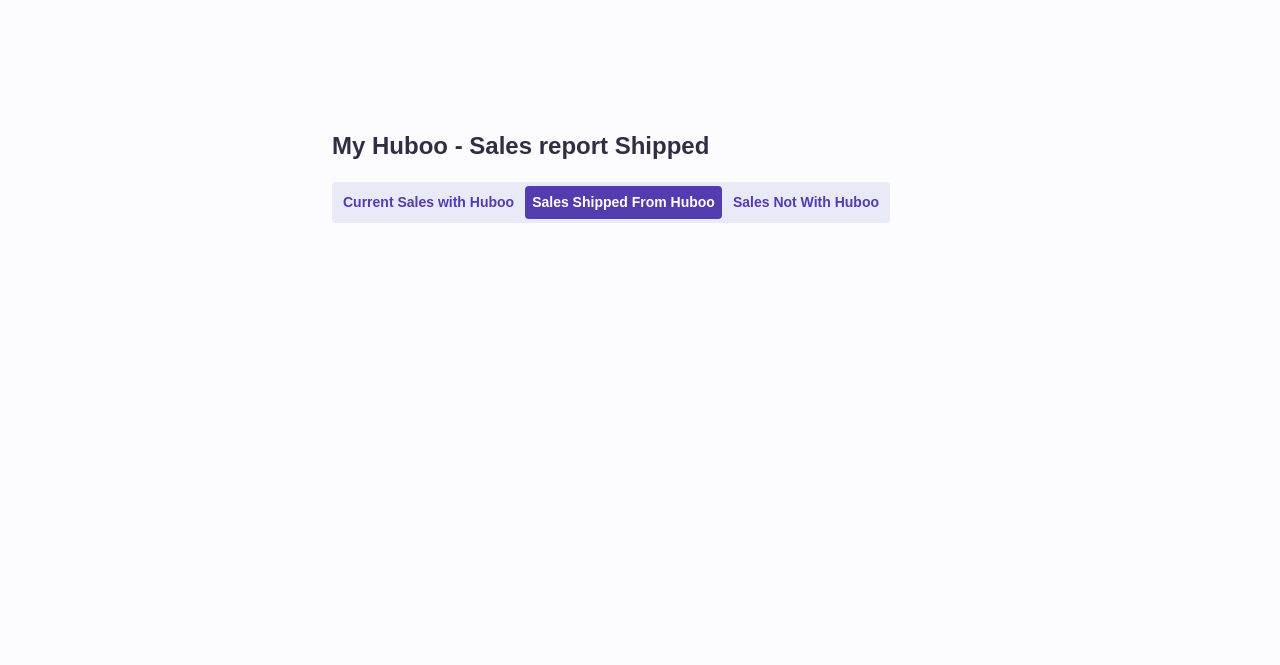 scroll, scrollTop: 0, scrollLeft: 0, axis: both 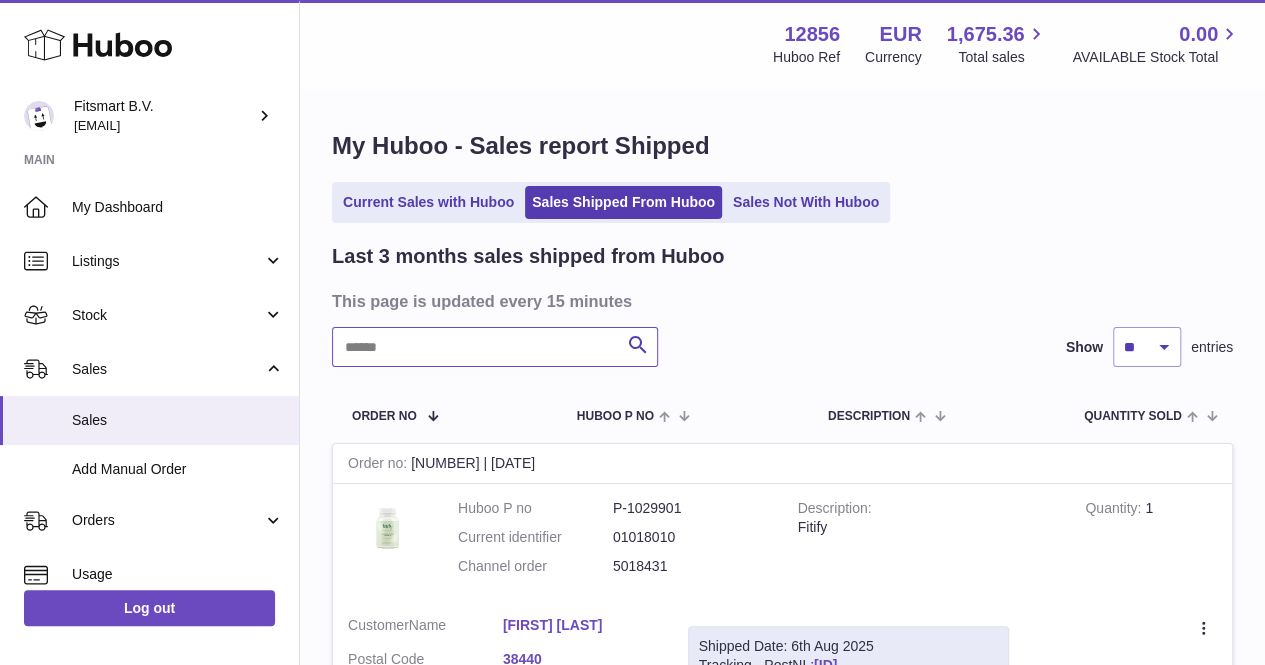 click at bounding box center (495, 347) 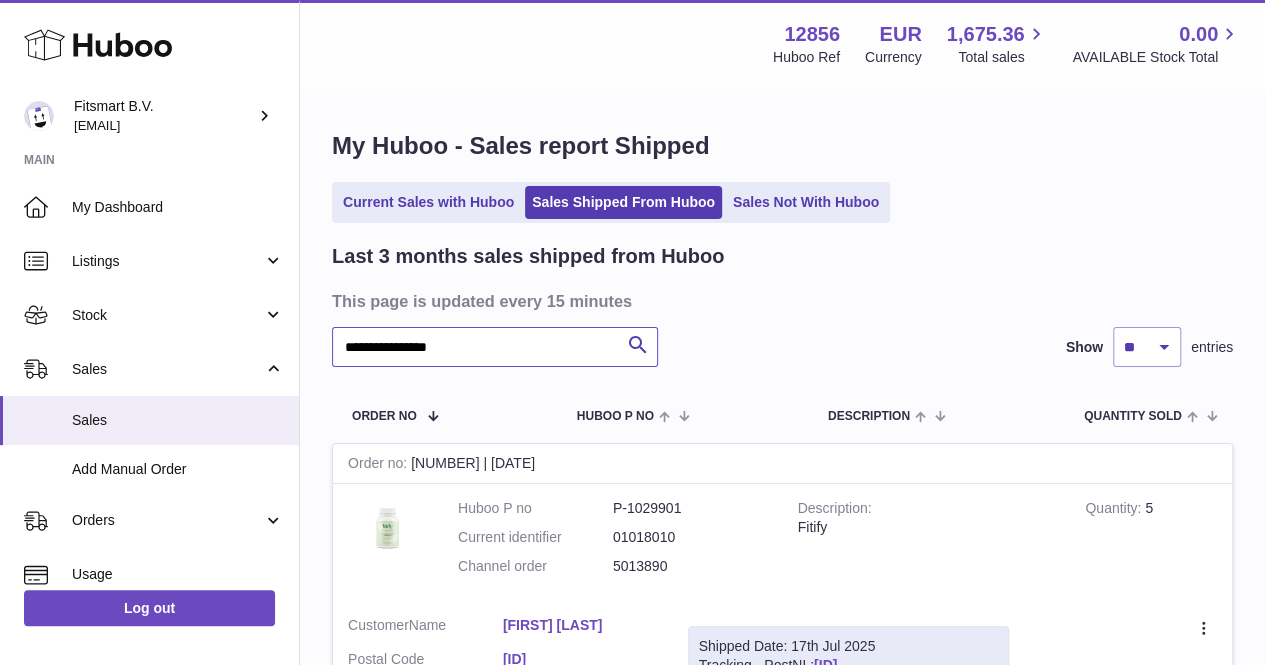scroll, scrollTop: 116, scrollLeft: 0, axis: vertical 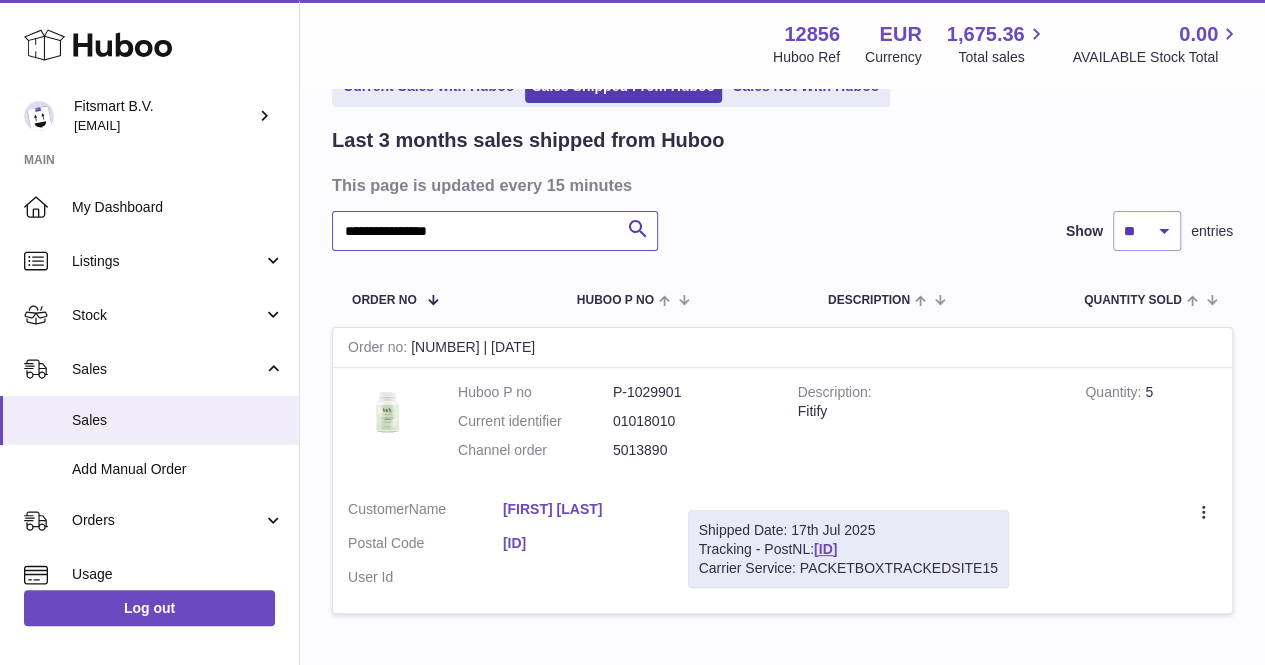type on "**********" 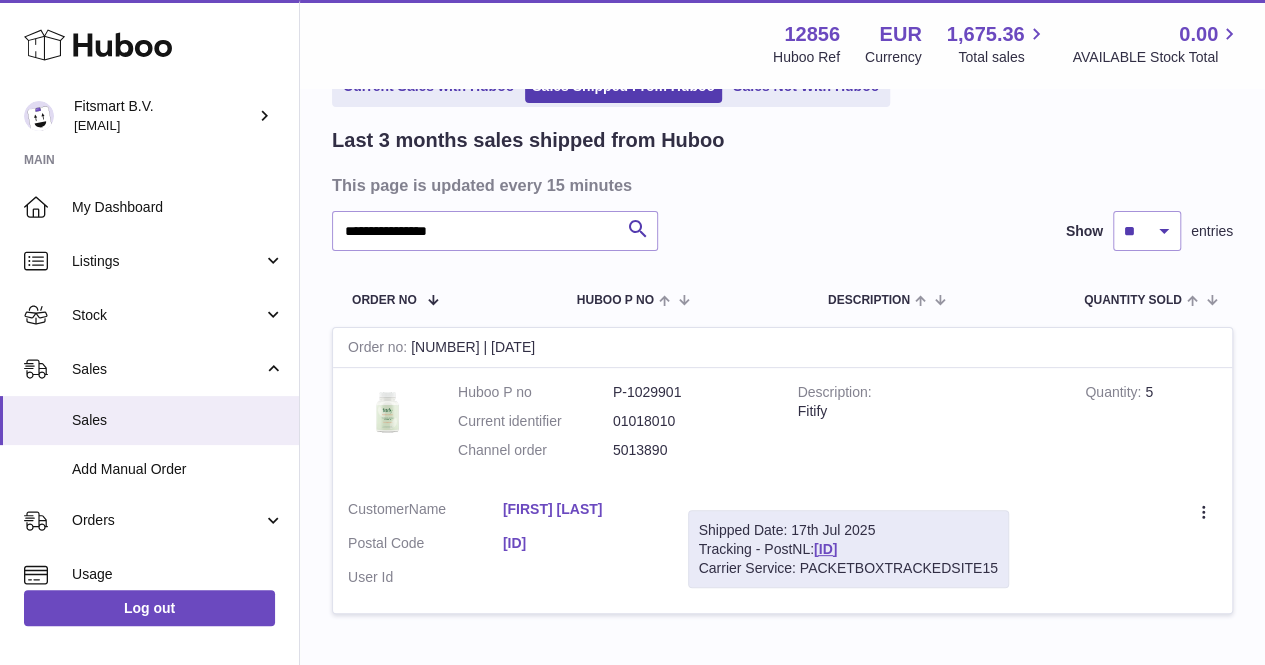 click on "Aisling Collinge" at bounding box center [580, 509] 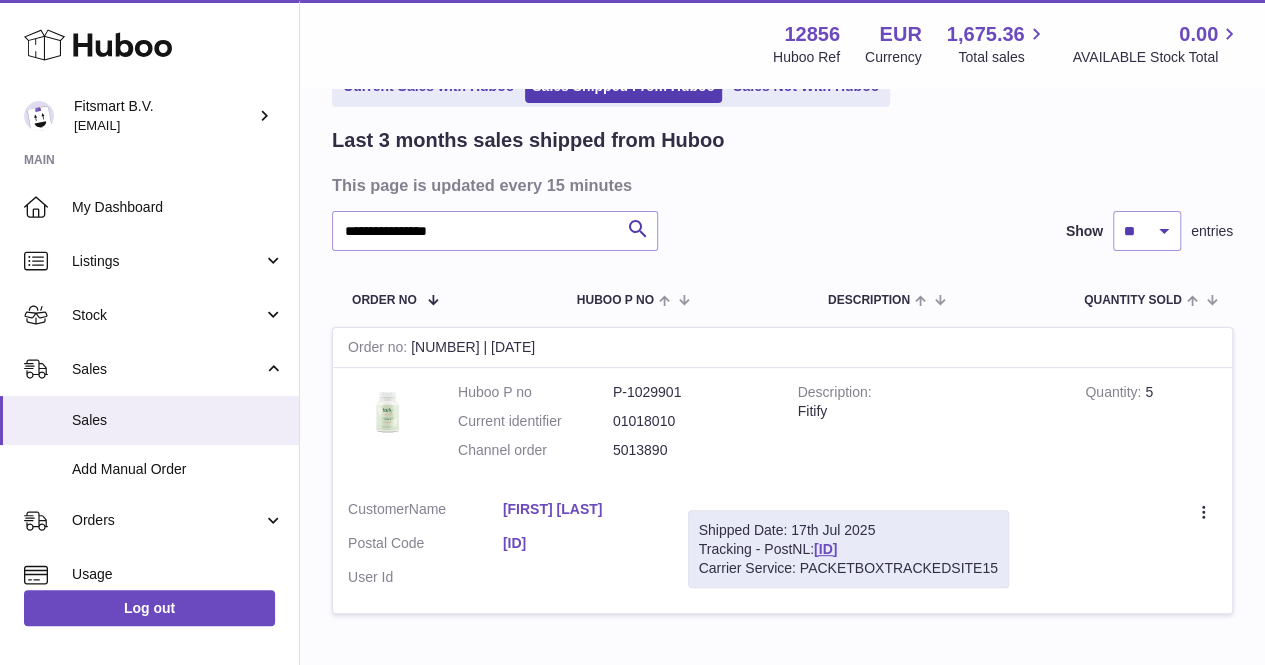click at bounding box center [632, 332] 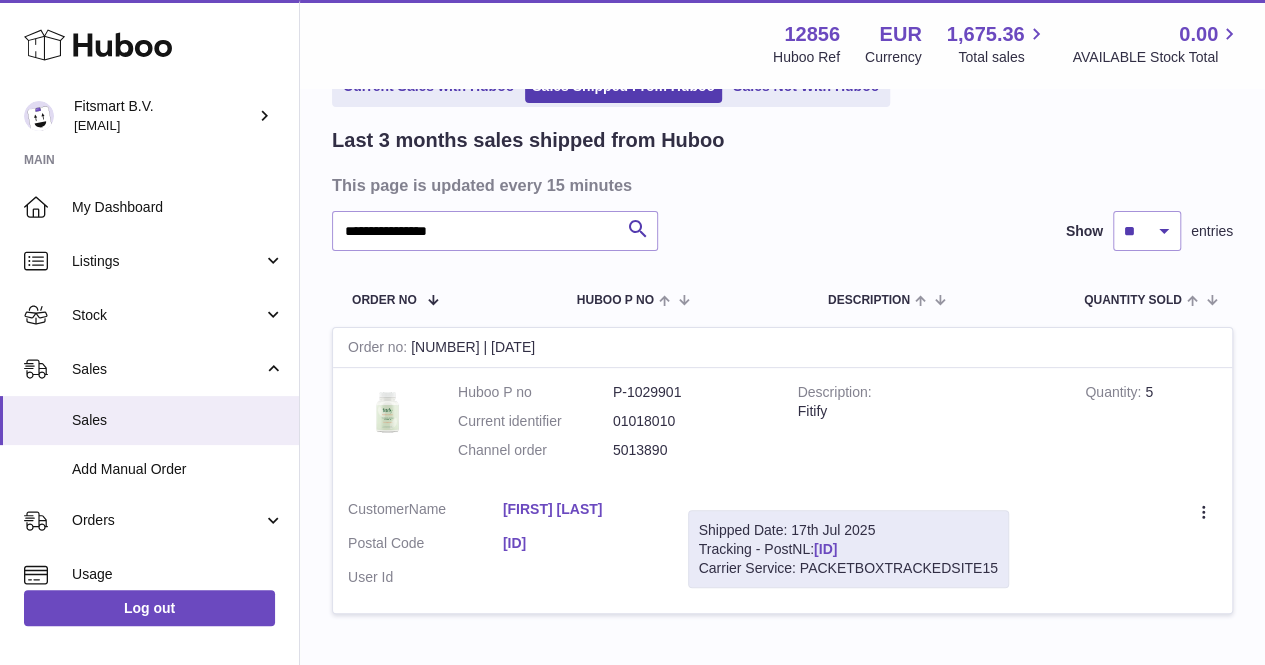 click on "LA407261298NL" at bounding box center [825, 549] 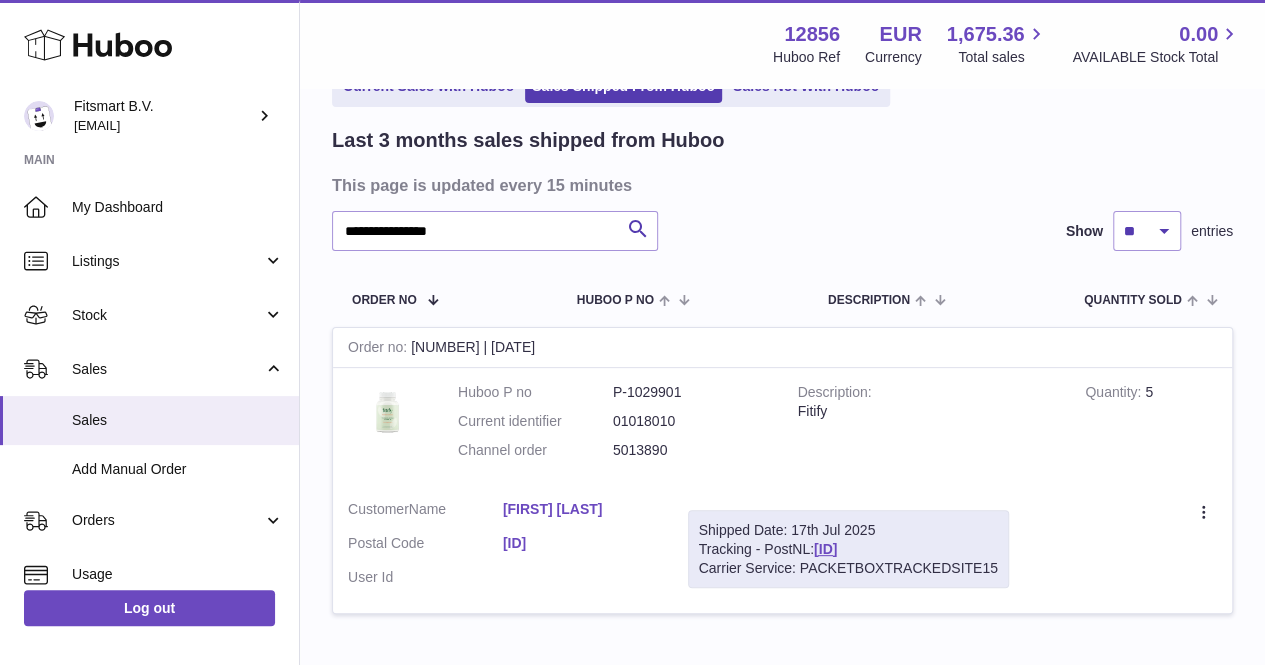 drag, startPoint x: 680, startPoint y: 447, endPoint x: 605, endPoint y: 451, distance: 75.10659 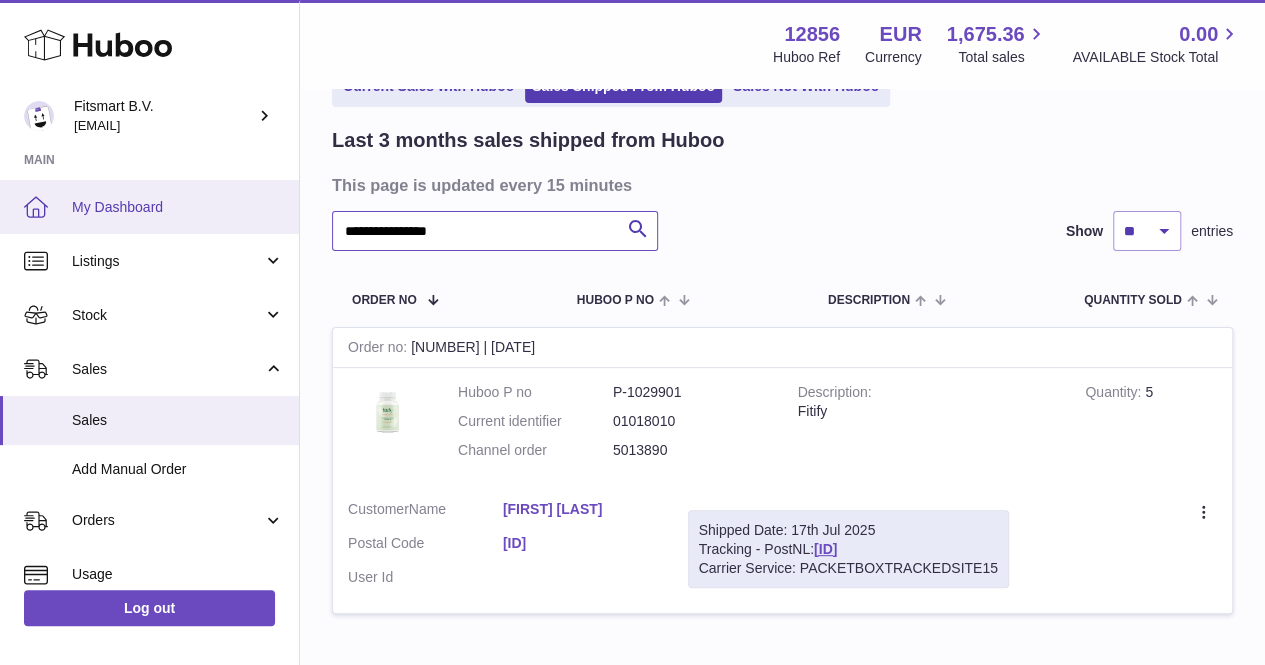 drag, startPoint x: 499, startPoint y: 228, endPoint x: 272, endPoint y: 223, distance: 227.05505 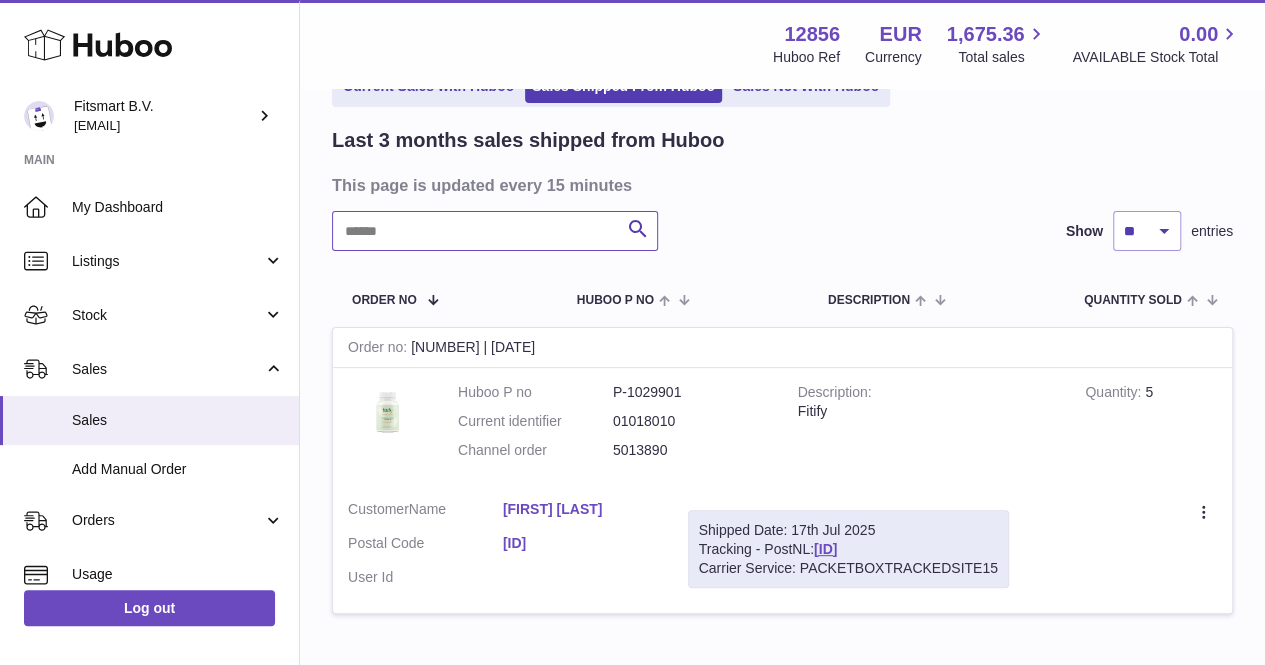 paste on "*******" 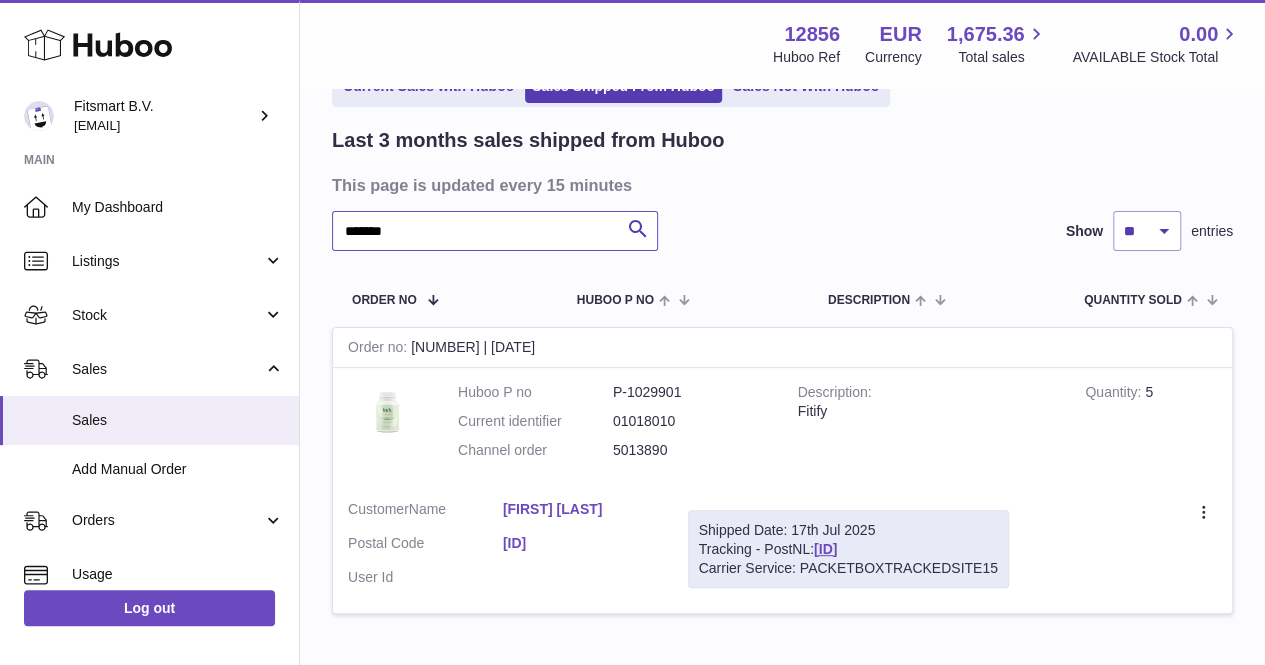 type on "*******" 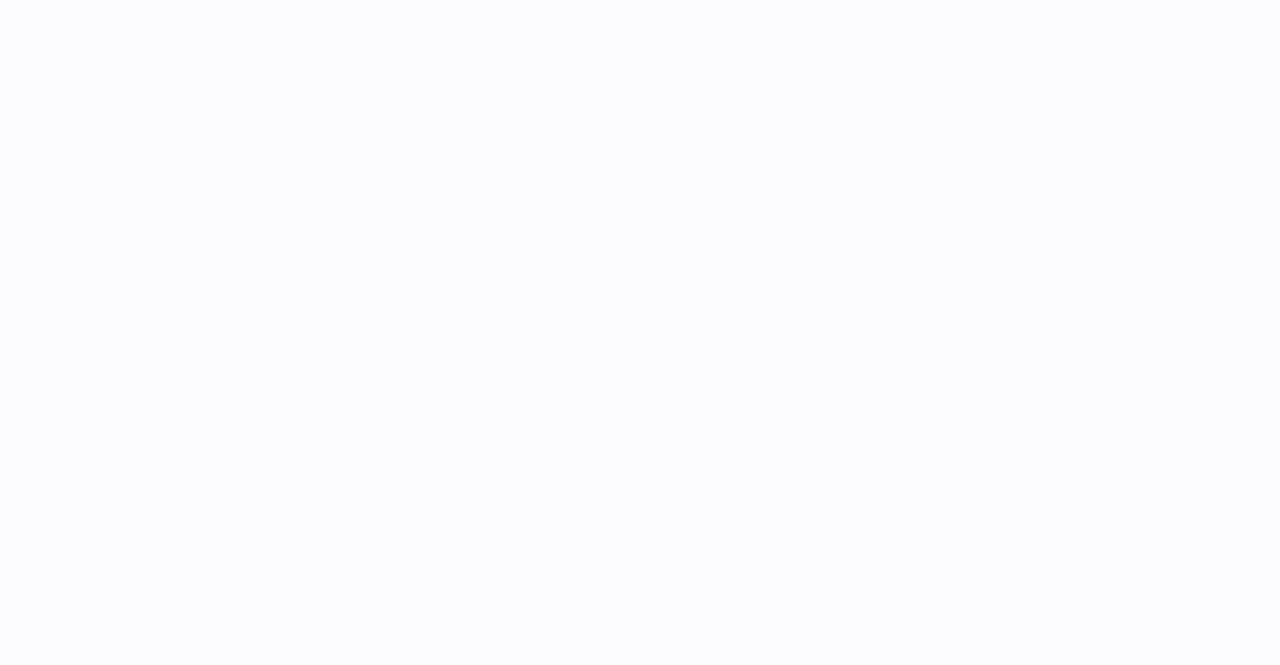 scroll, scrollTop: 0, scrollLeft: 0, axis: both 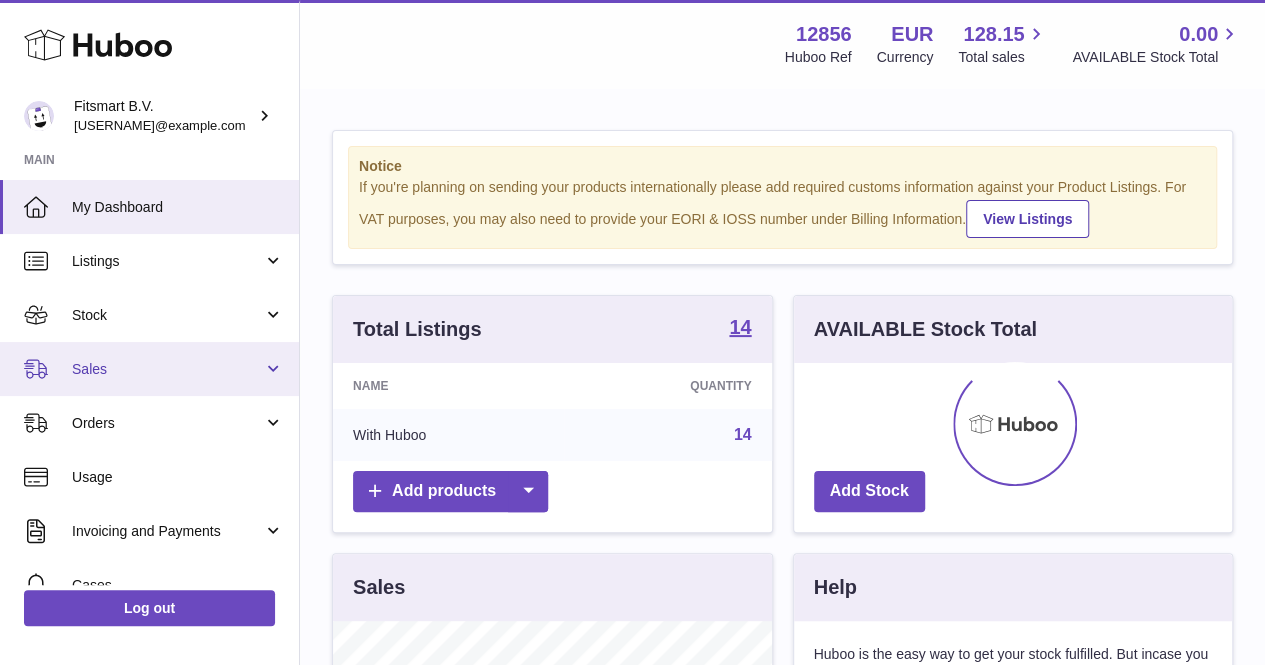 click on "Sales" at bounding box center [167, 369] 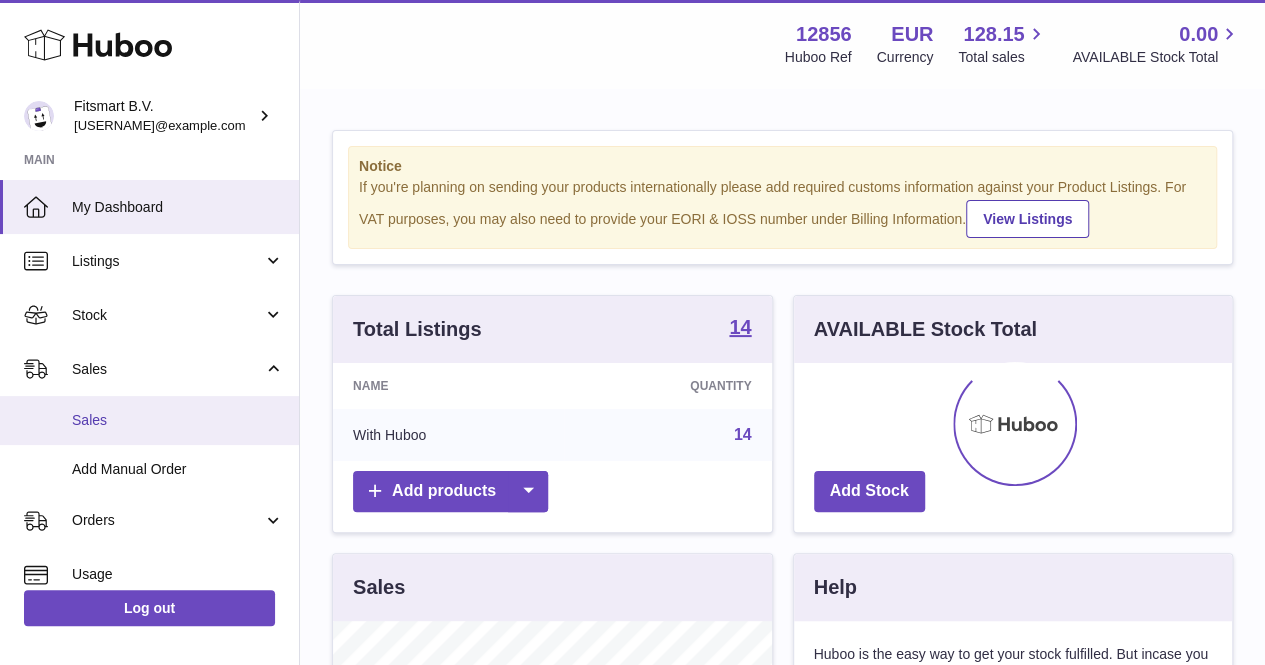 click on "Sales" at bounding box center (178, 420) 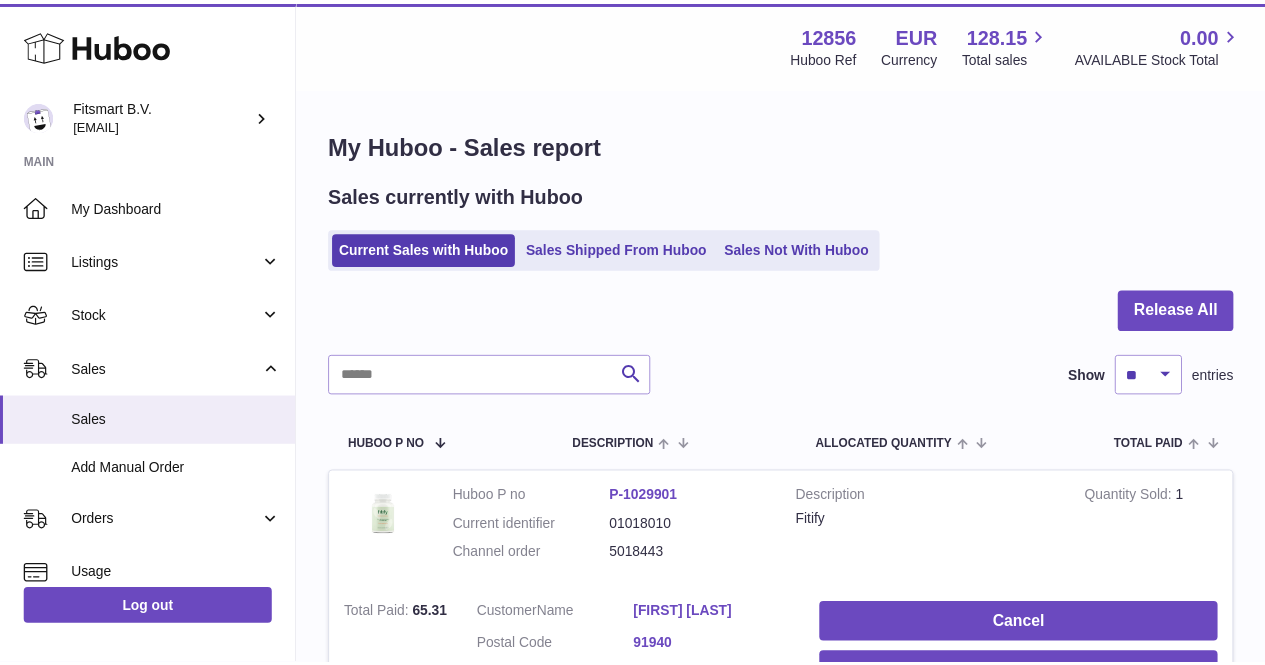 scroll, scrollTop: 0, scrollLeft: 0, axis: both 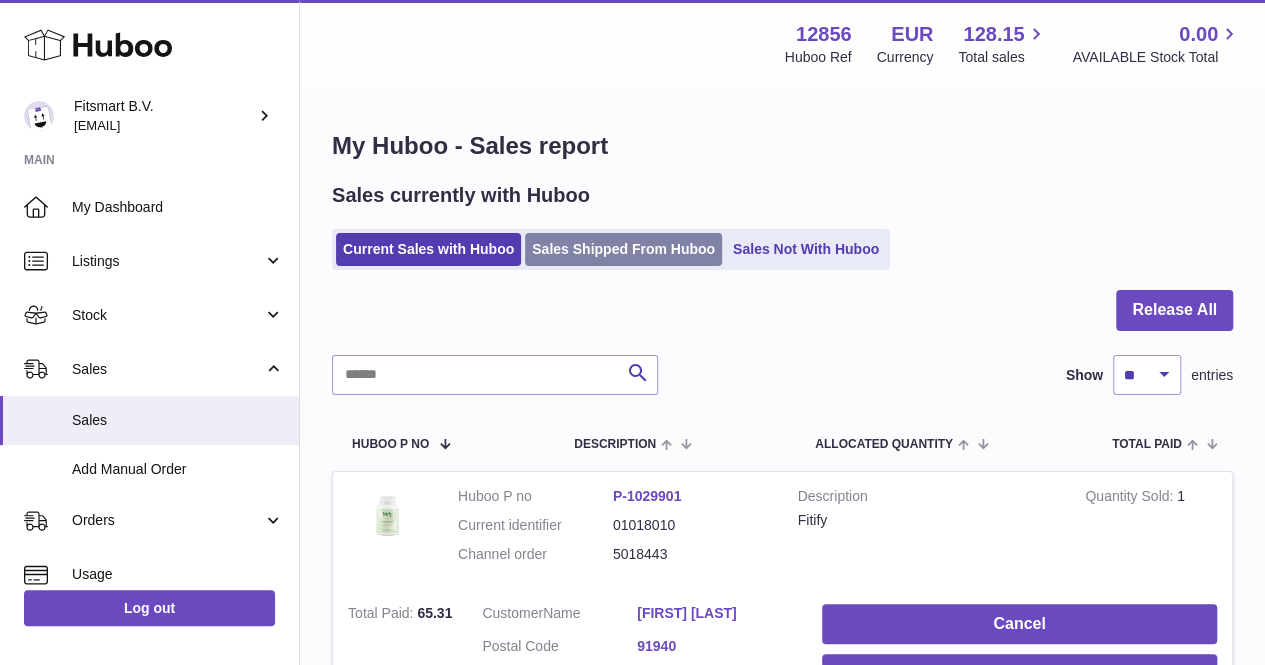 click on "Sales Shipped From Huboo" at bounding box center [623, 249] 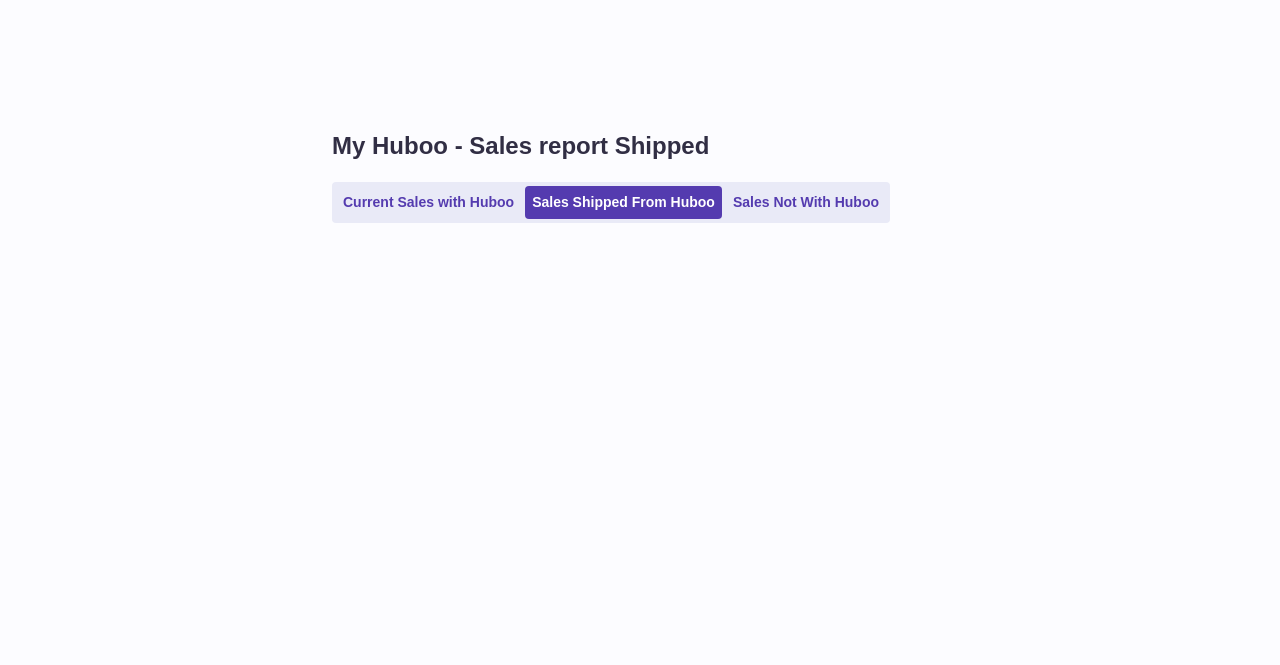 scroll, scrollTop: 0, scrollLeft: 0, axis: both 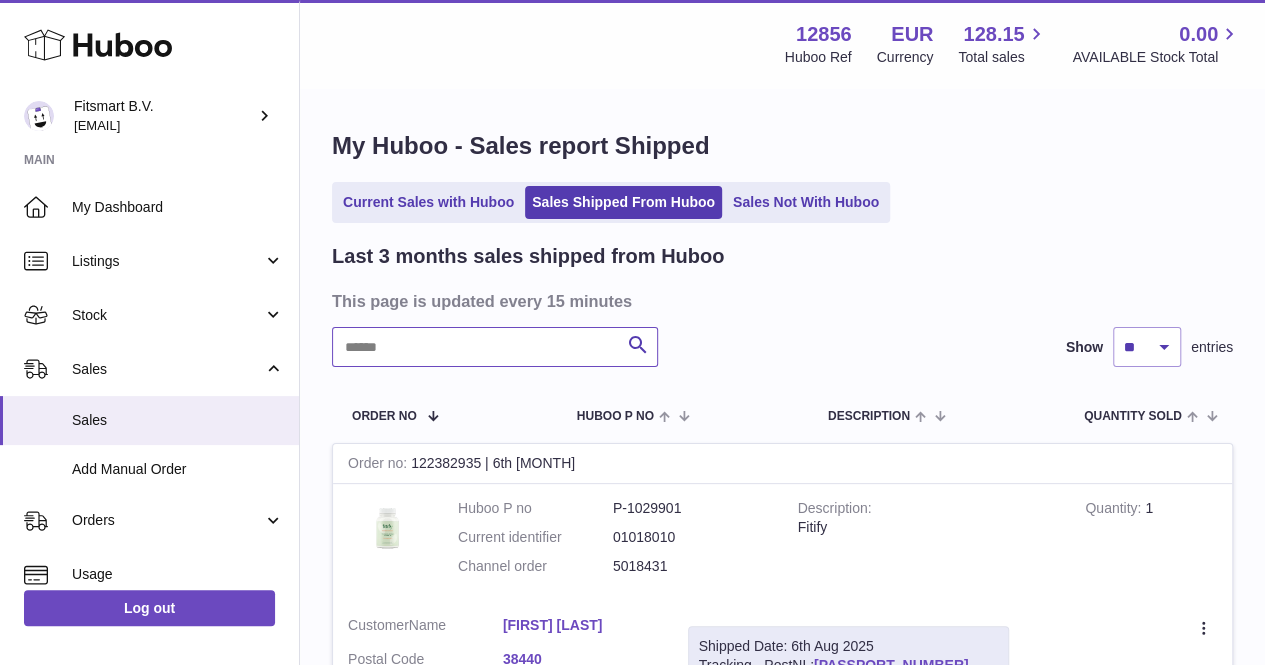 click at bounding box center (495, 347) 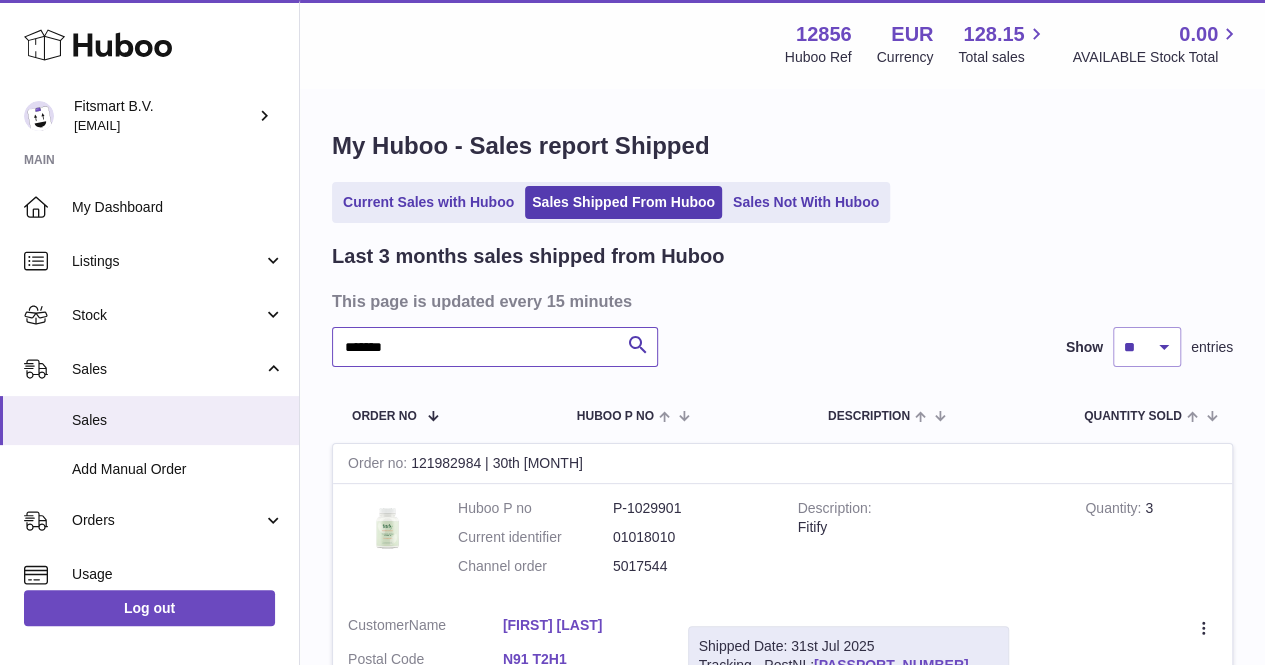 scroll, scrollTop: 190, scrollLeft: 0, axis: vertical 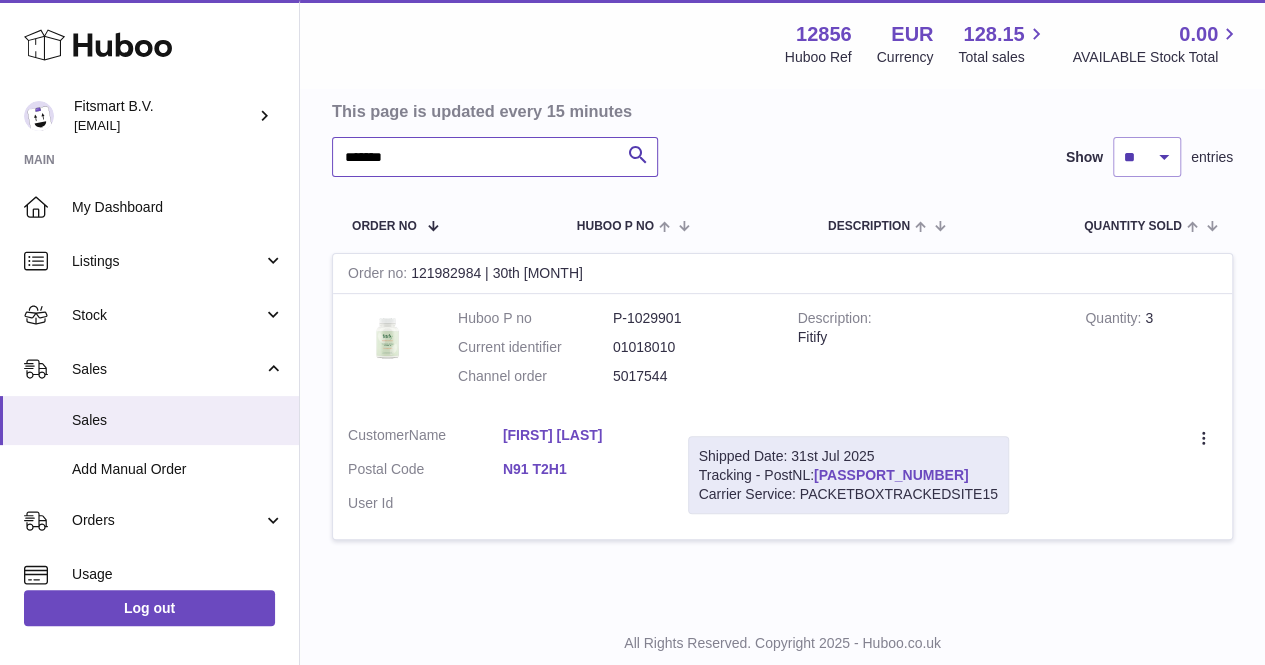type on "*******" 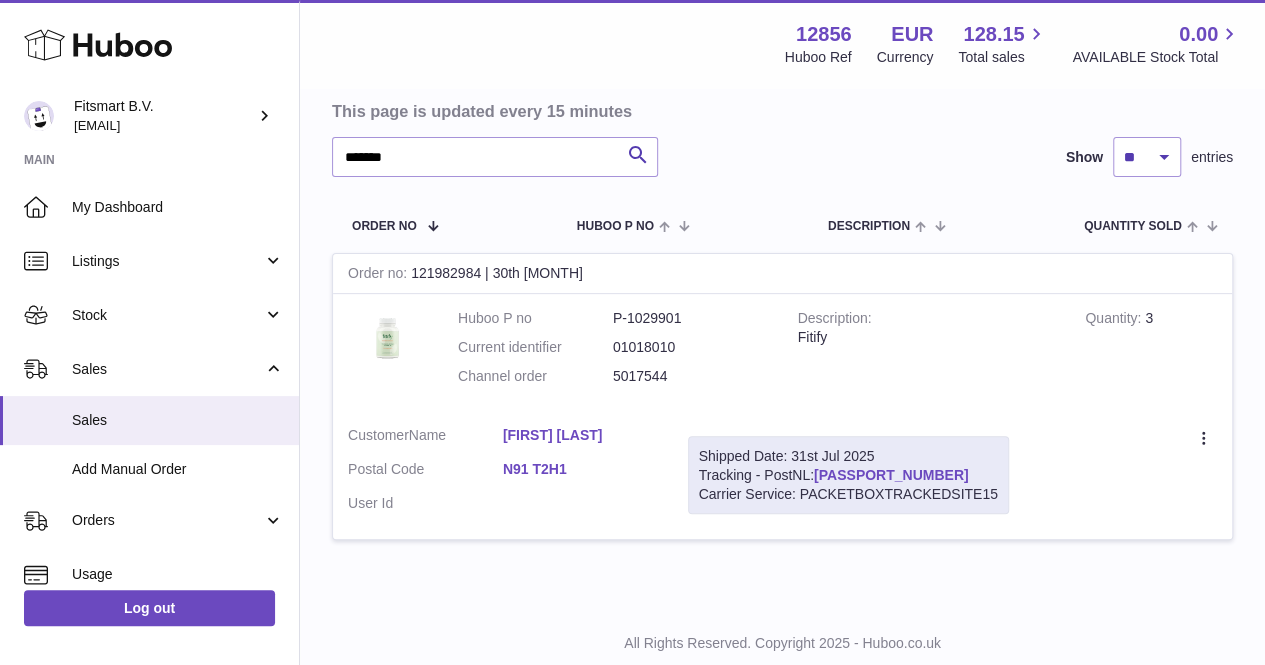 click on "LA156540755NL" at bounding box center (891, 475) 